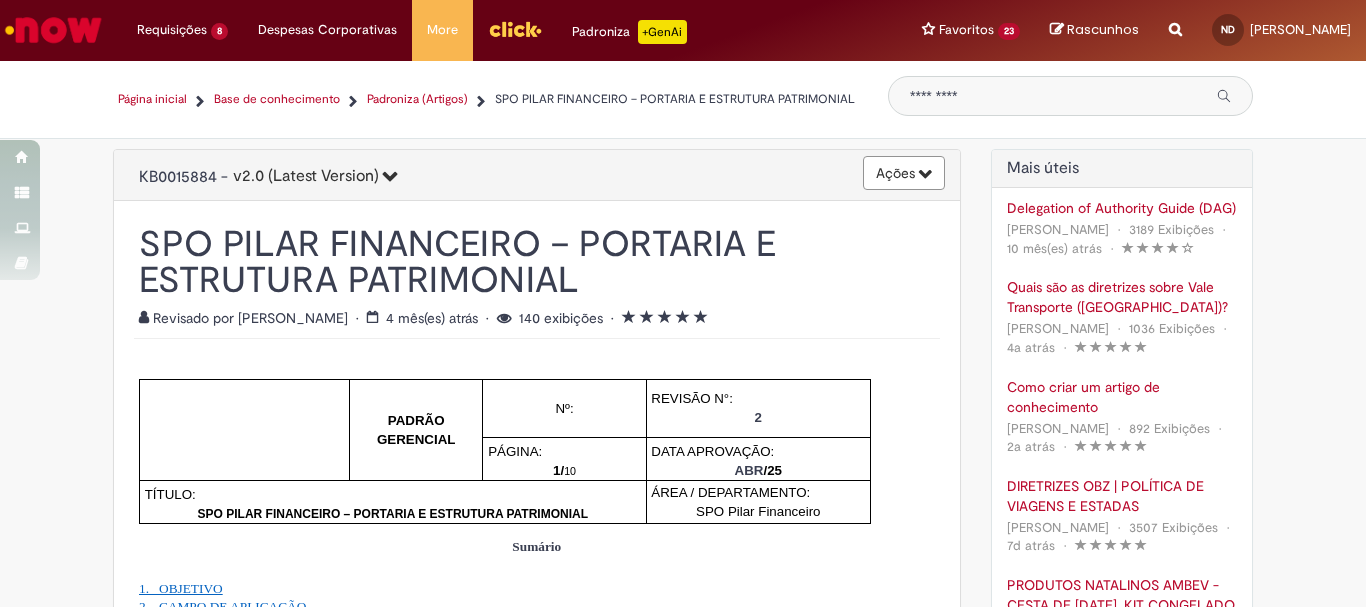 scroll, scrollTop: 0, scrollLeft: 0, axis: both 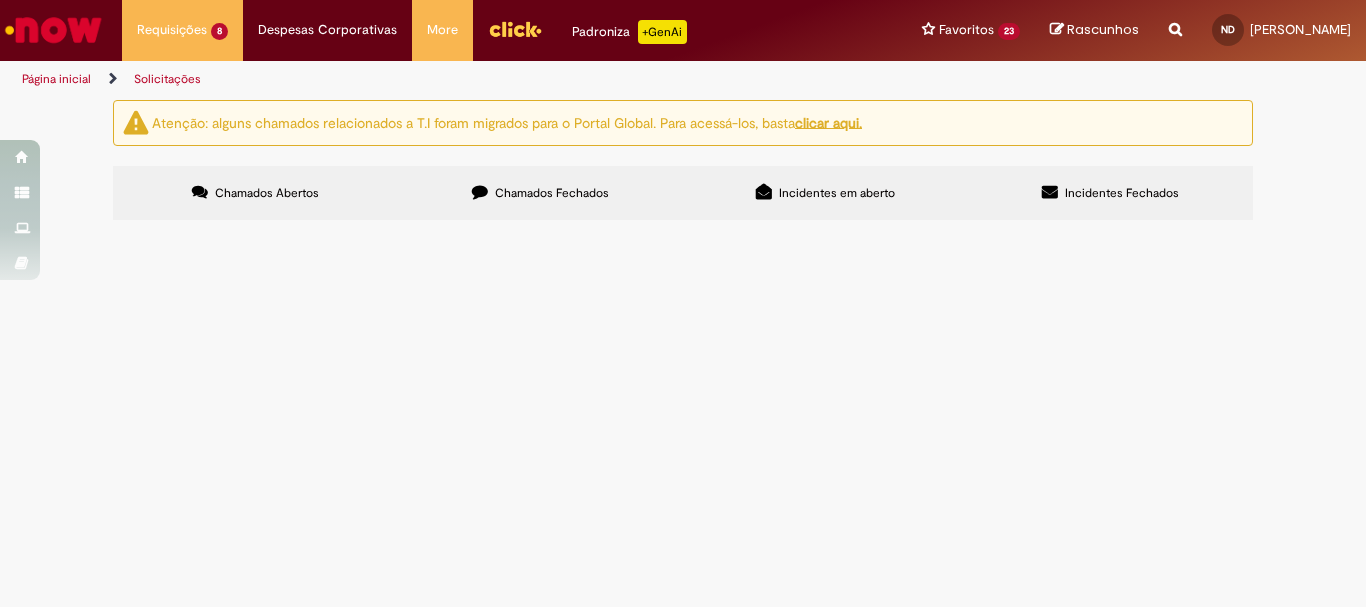 click on "Em Validação" at bounding box center [0, 0] 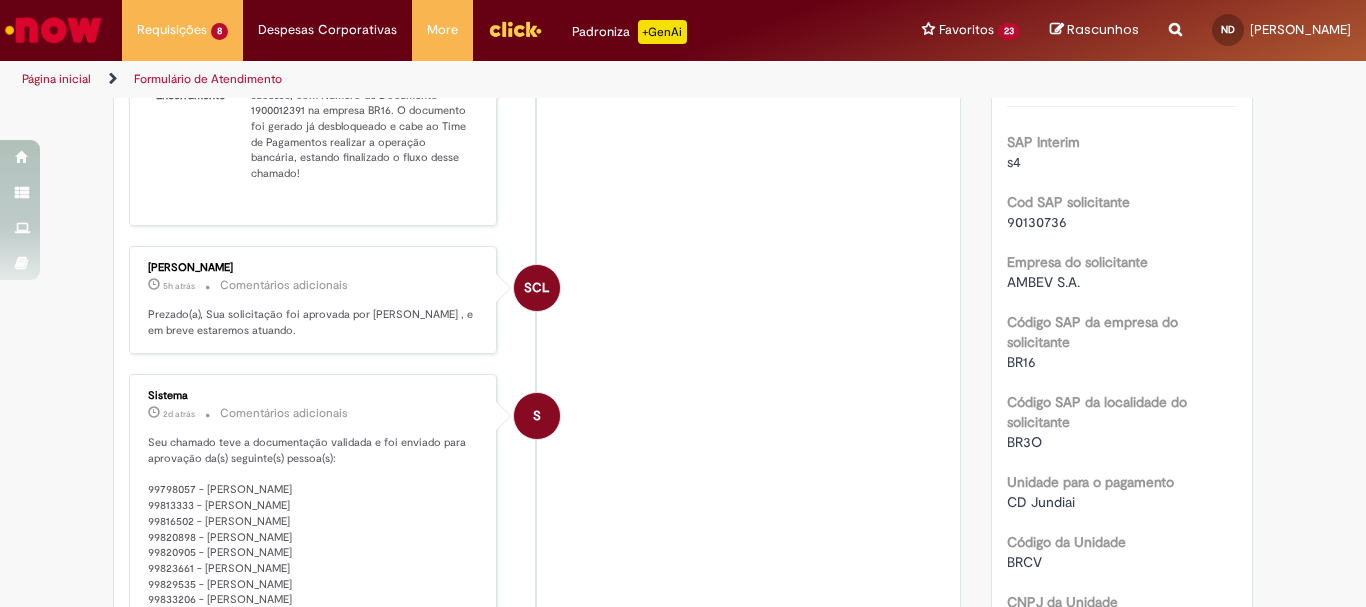 scroll, scrollTop: 0, scrollLeft: 0, axis: both 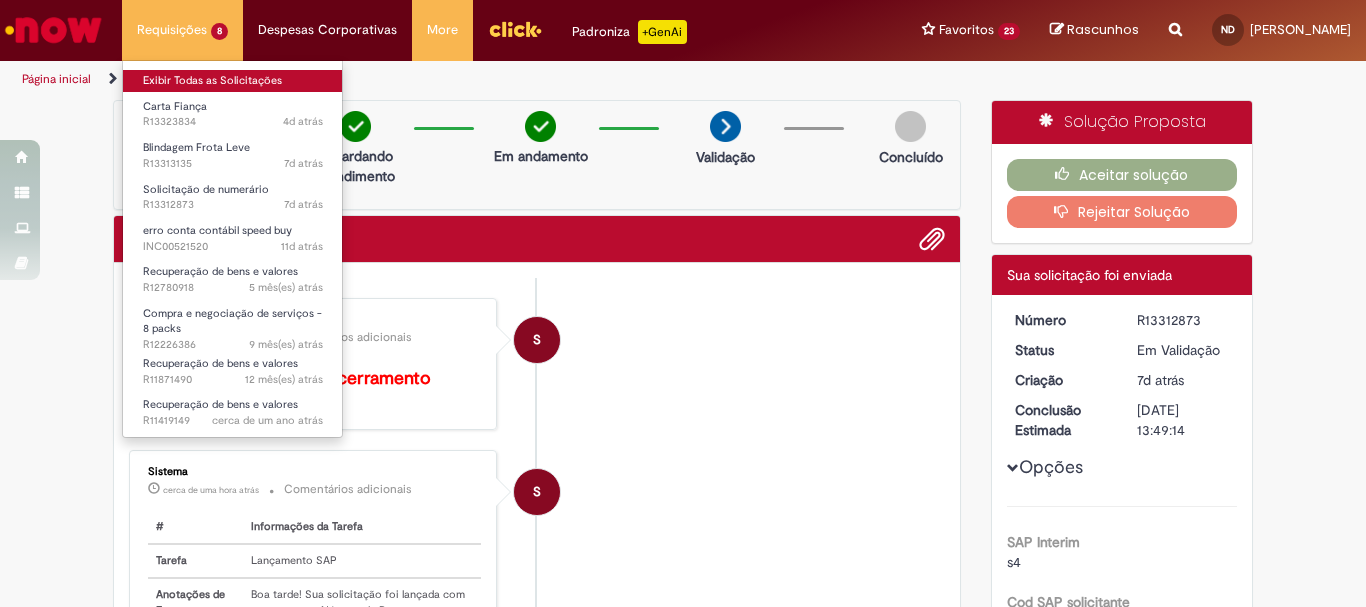 click on "Exibir Todas as Solicitações" at bounding box center [233, 81] 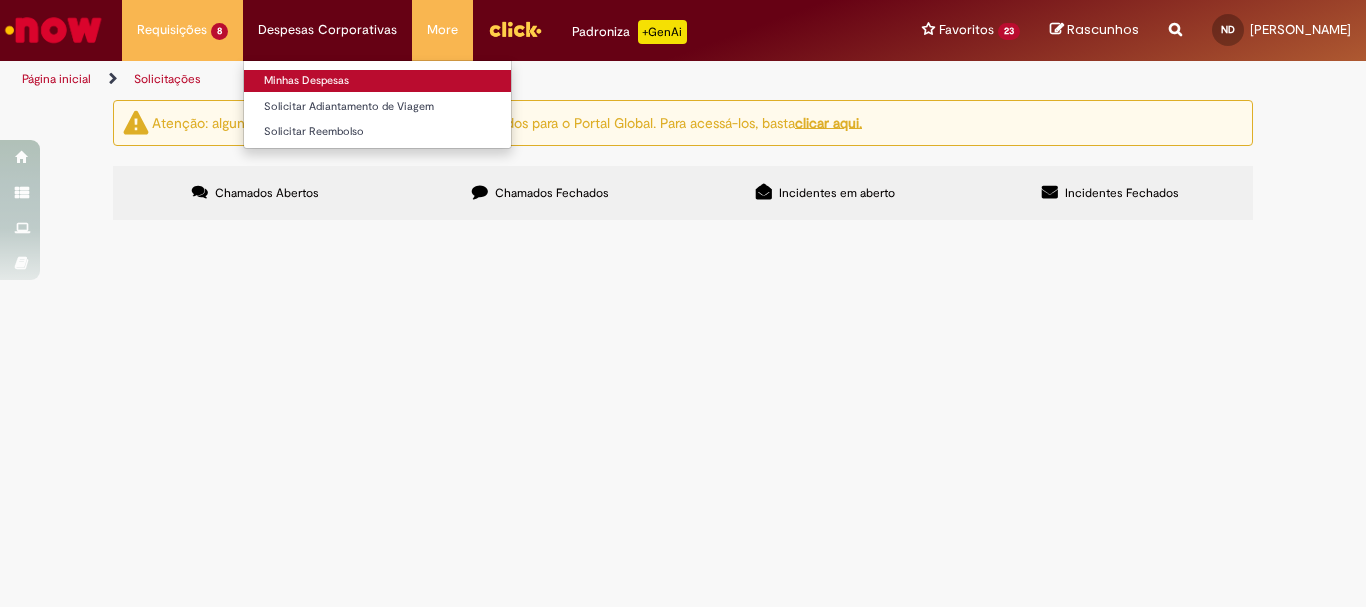 click on "Minhas Despesas" at bounding box center [377, 81] 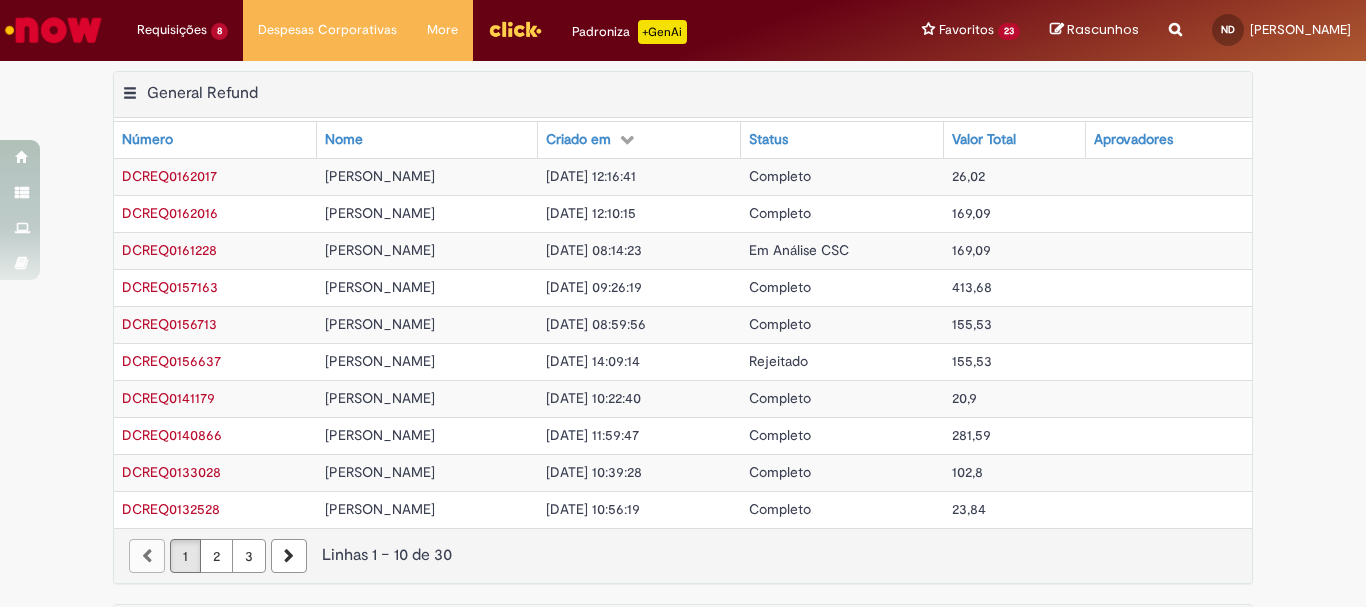 click on "Completo" at bounding box center [842, 176] 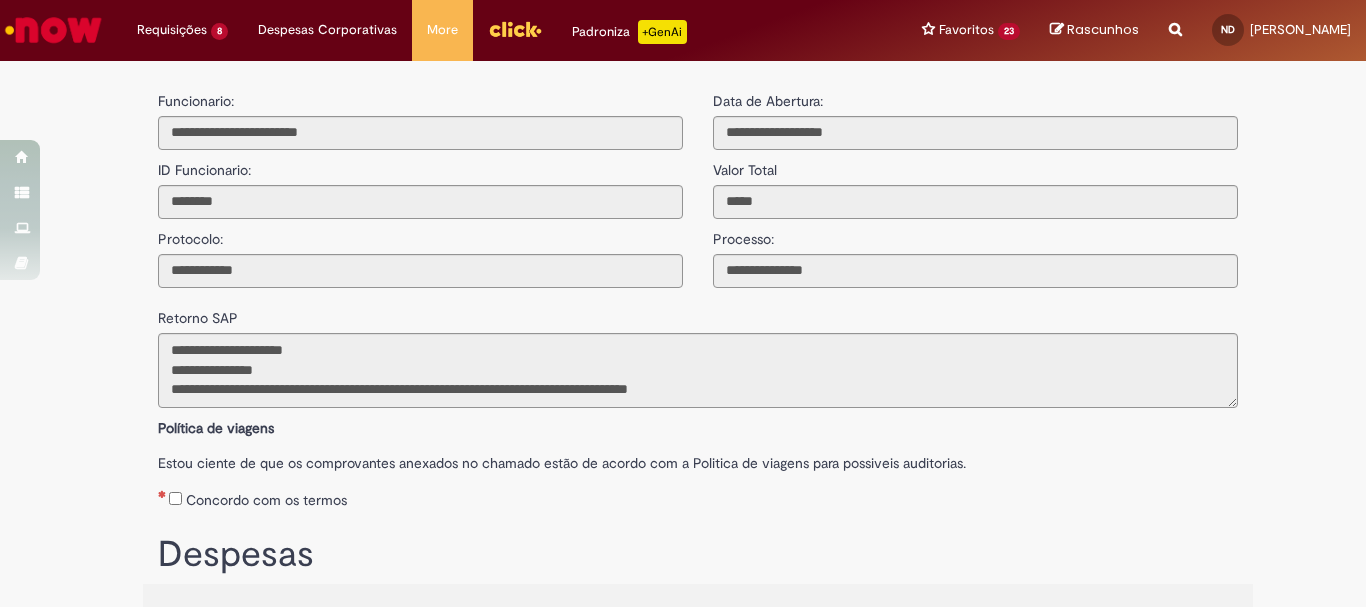 scroll, scrollTop: 0, scrollLeft: 0, axis: both 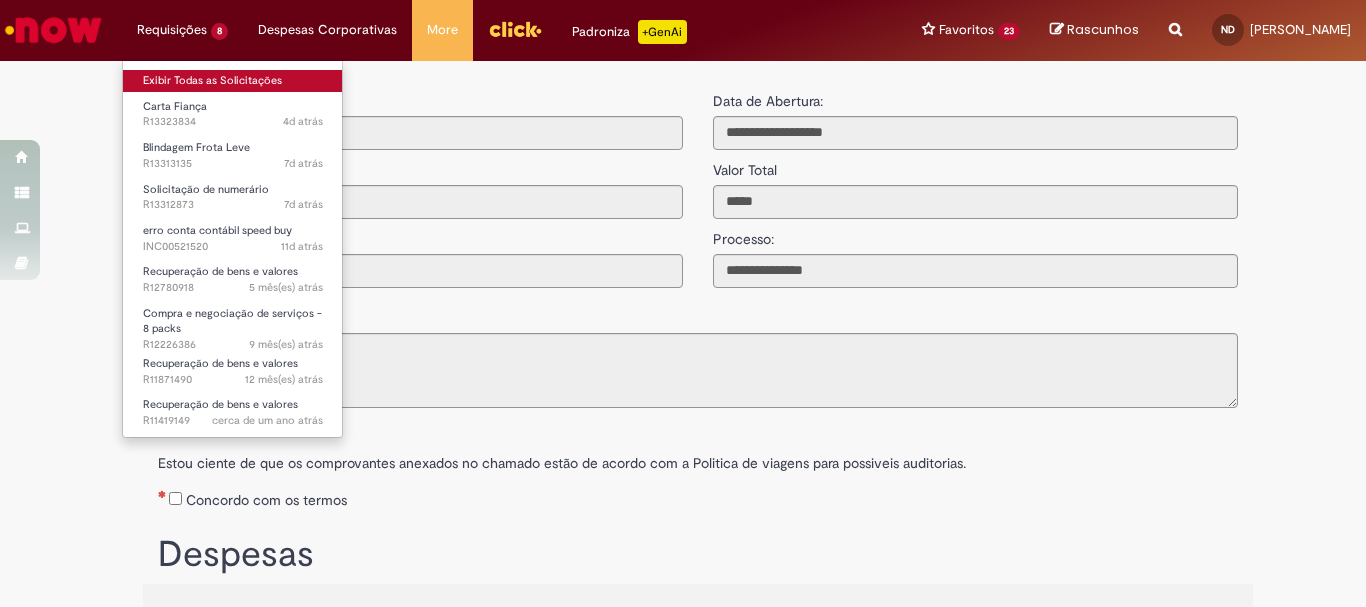 click on "Exibir Todas as Solicitações" at bounding box center [233, 81] 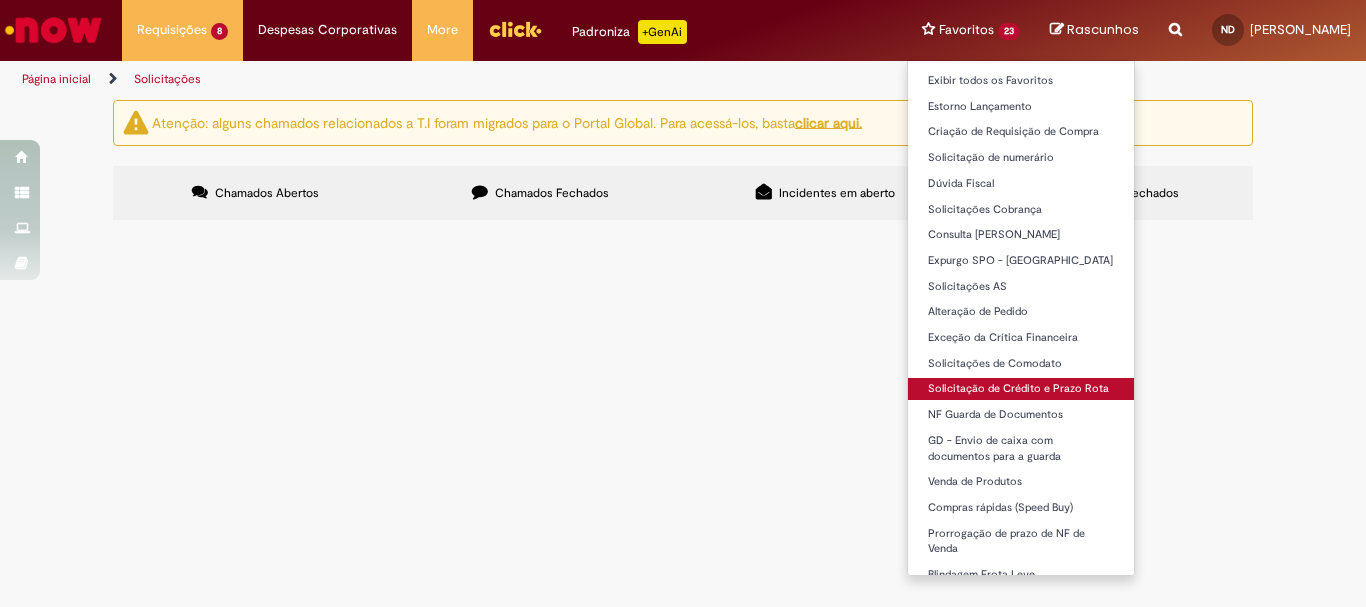click on "Solicitação de Crédito e Prazo Rota" at bounding box center (1021, 389) 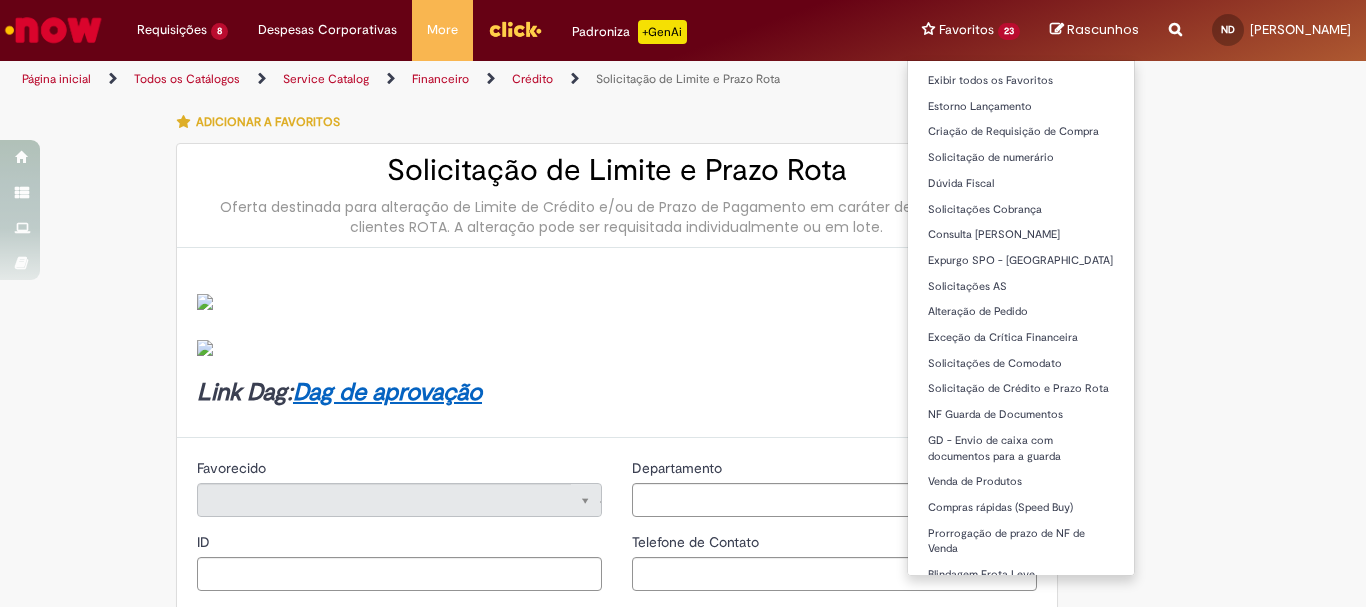 type on "********" 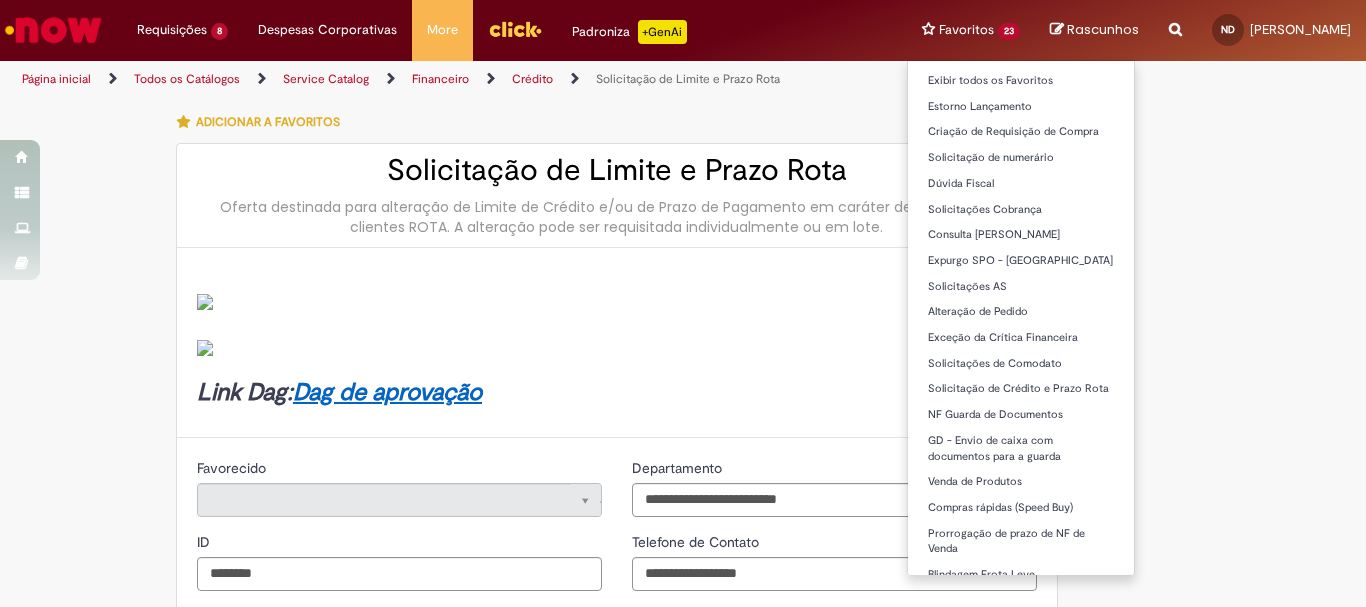 type on "****" 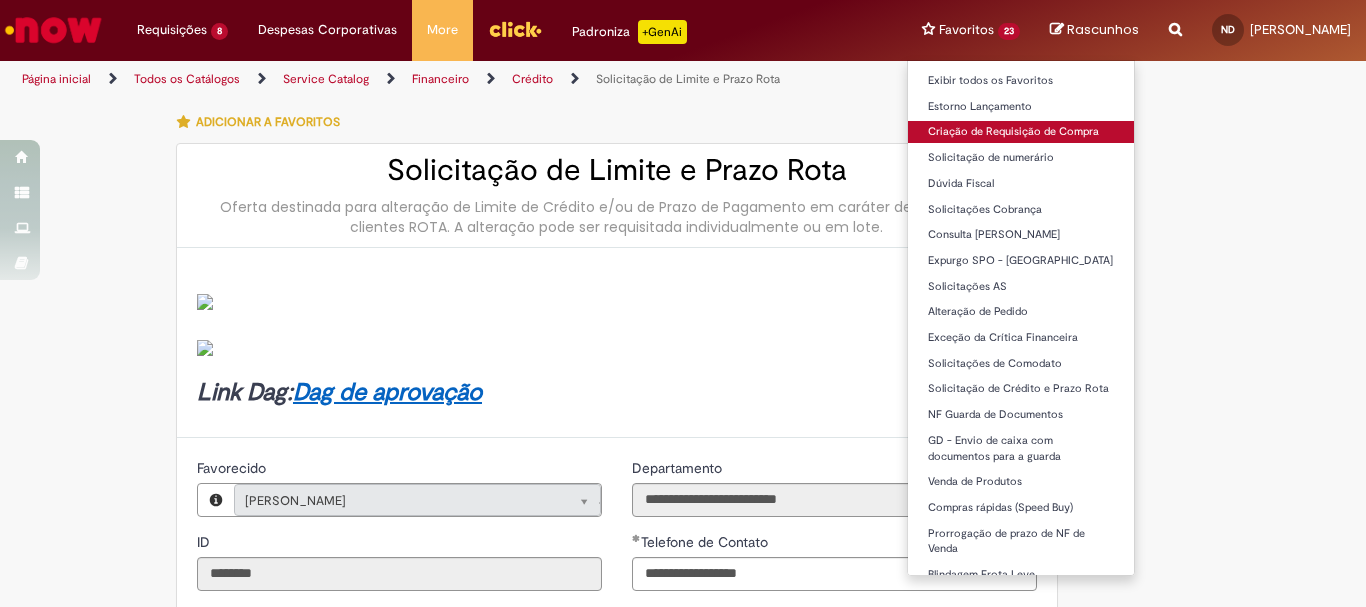 type on "**********" 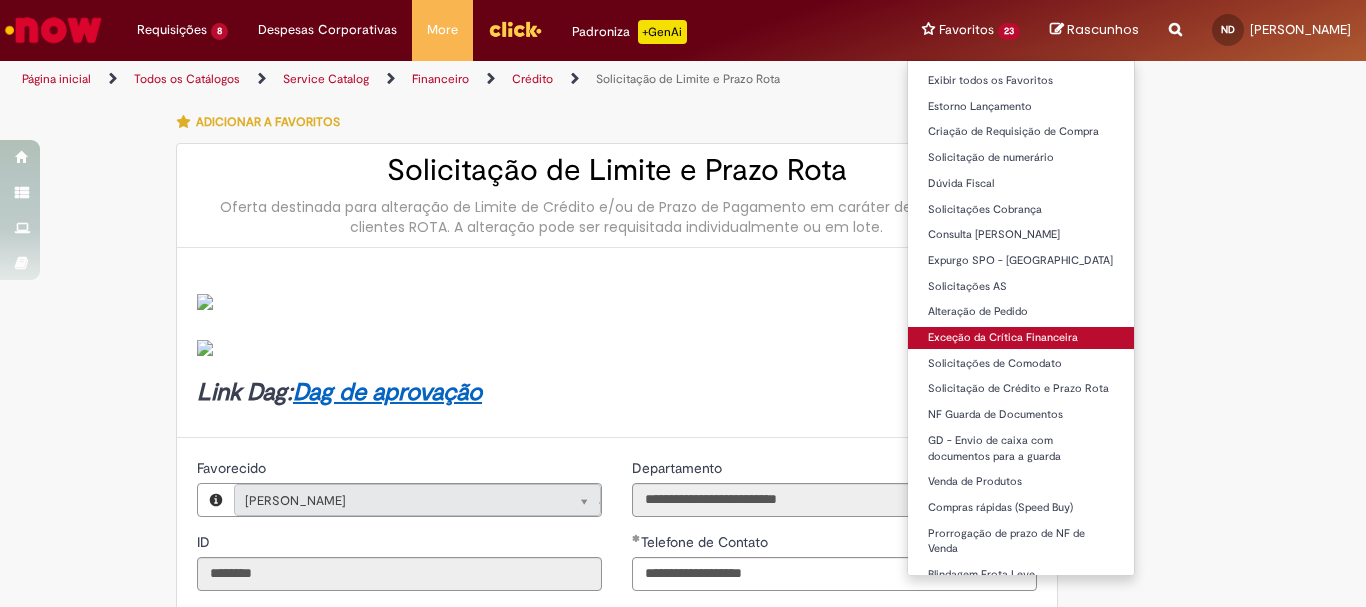 click on "Exceção da Crítica Financeira" at bounding box center [1021, 338] 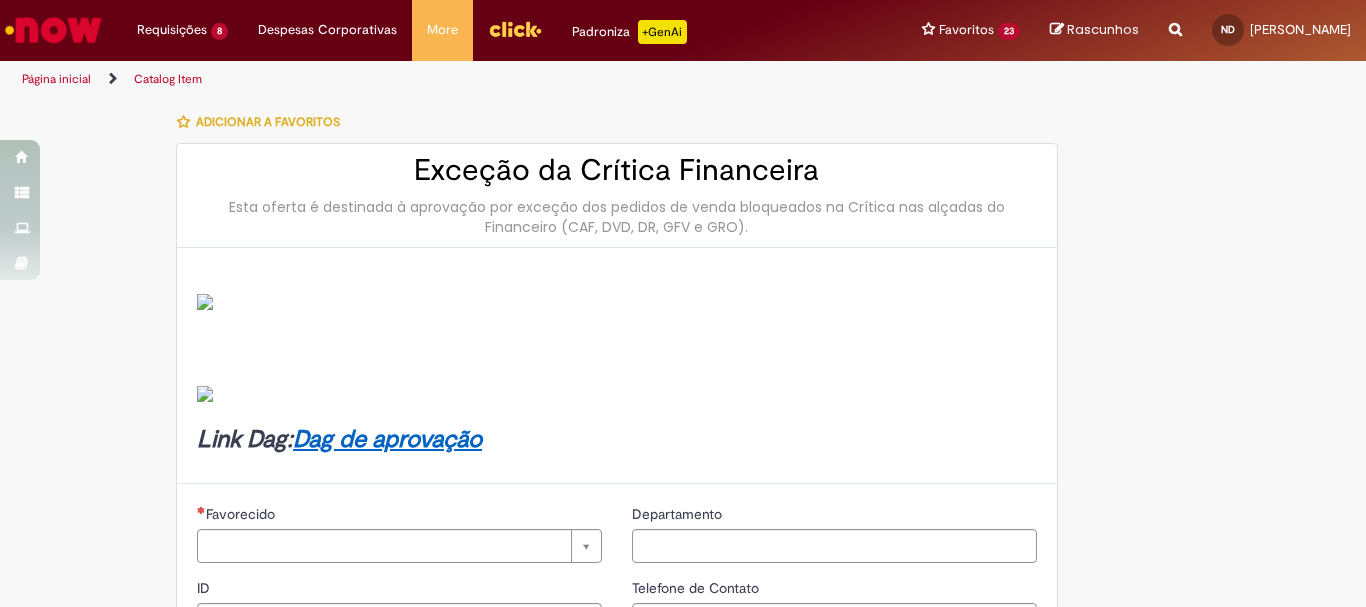 type on "********" 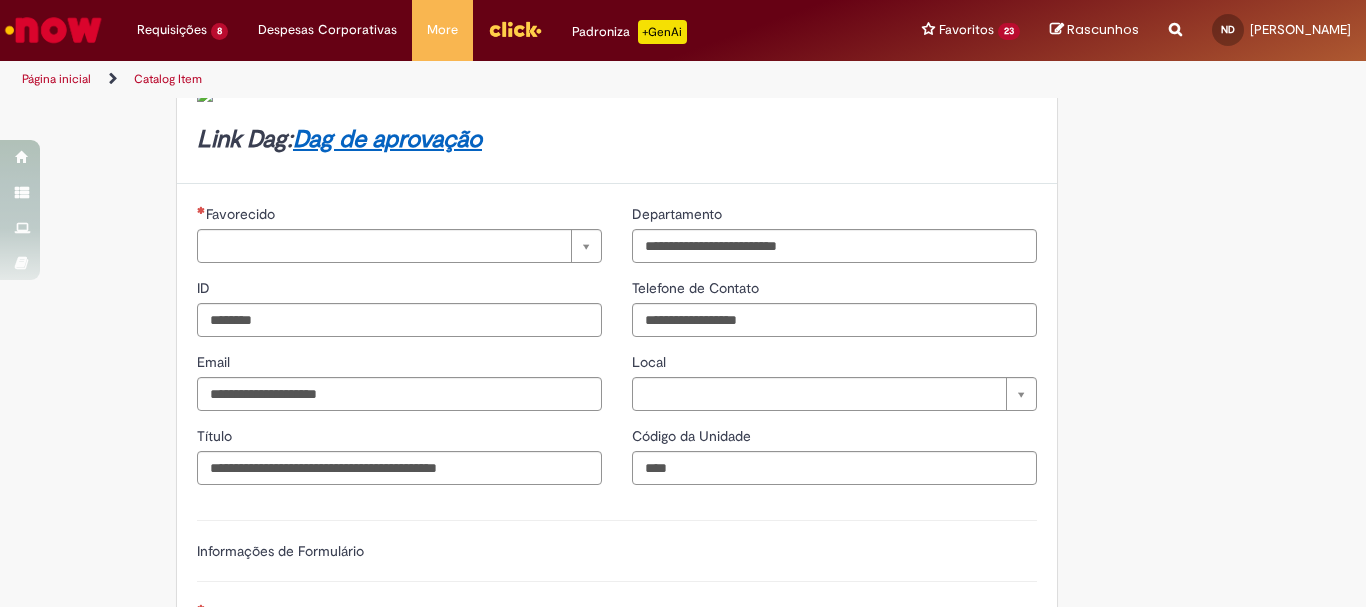 type on "**********" 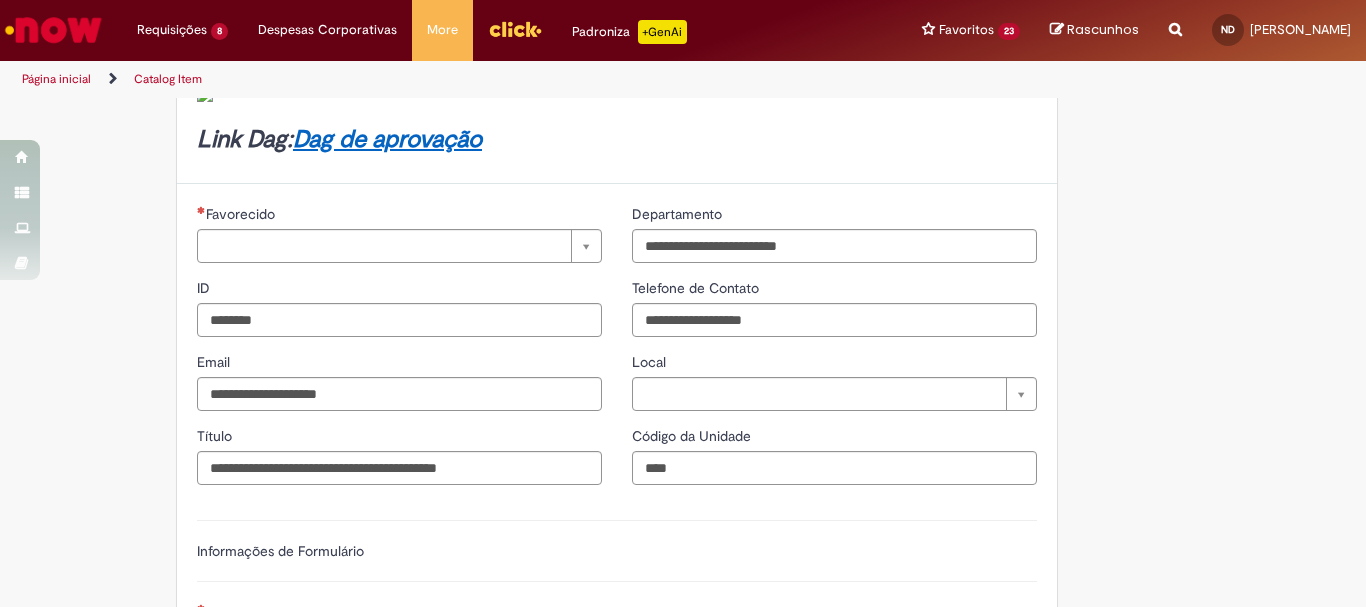 type on "*********" 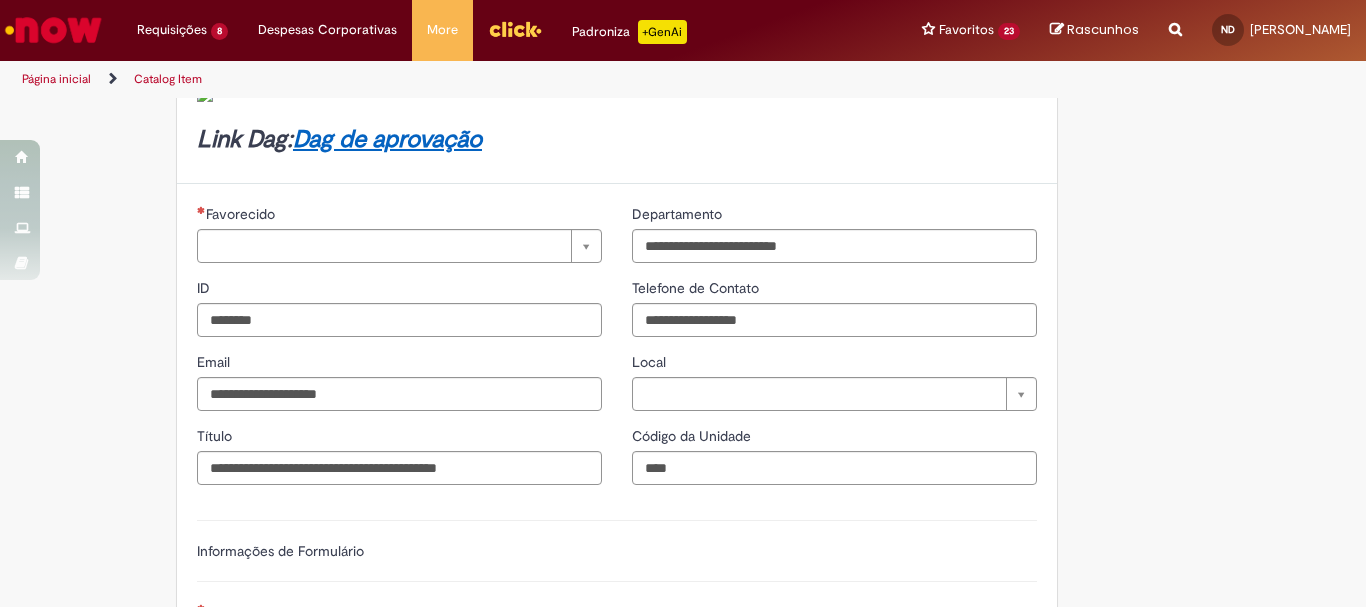 type on "**********" 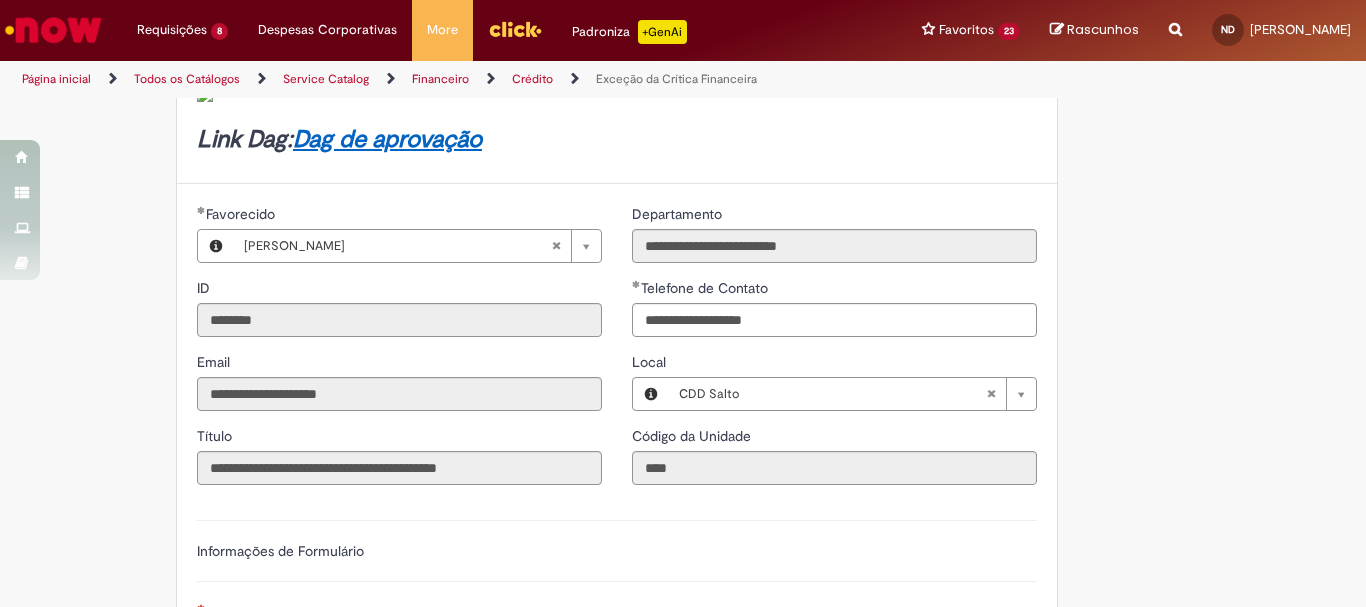 scroll, scrollTop: 700, scrollLeft: 0, axis: vertical 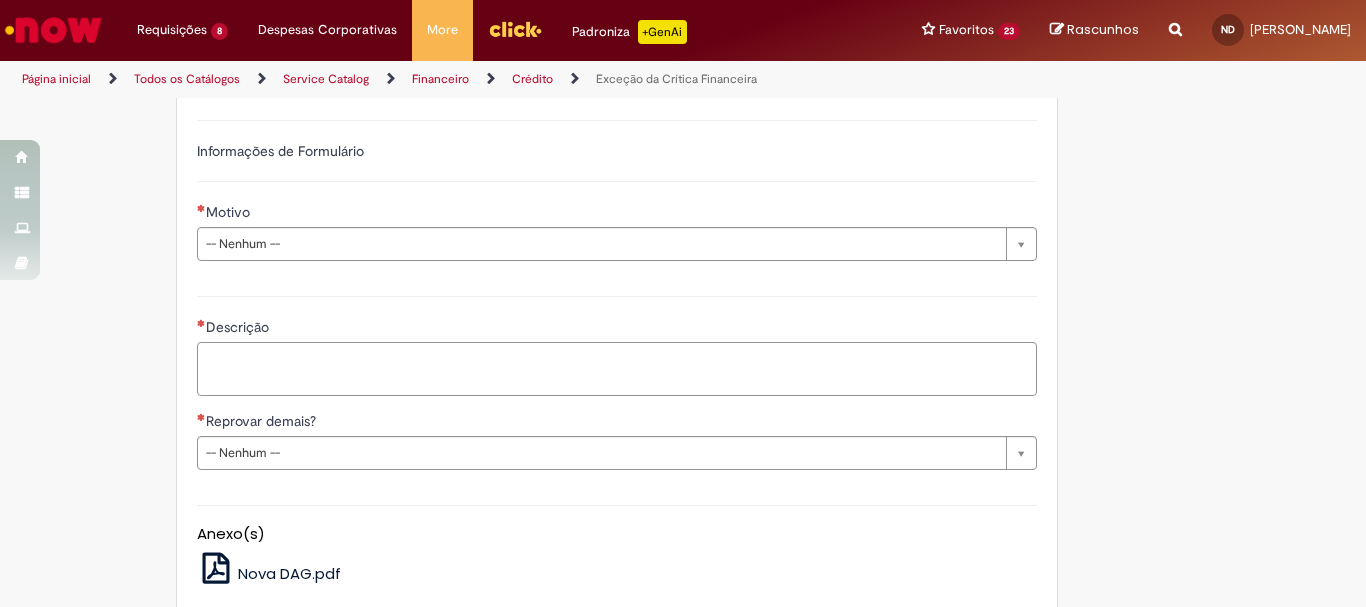click on "Descrição" at bounding box center [617, 369] 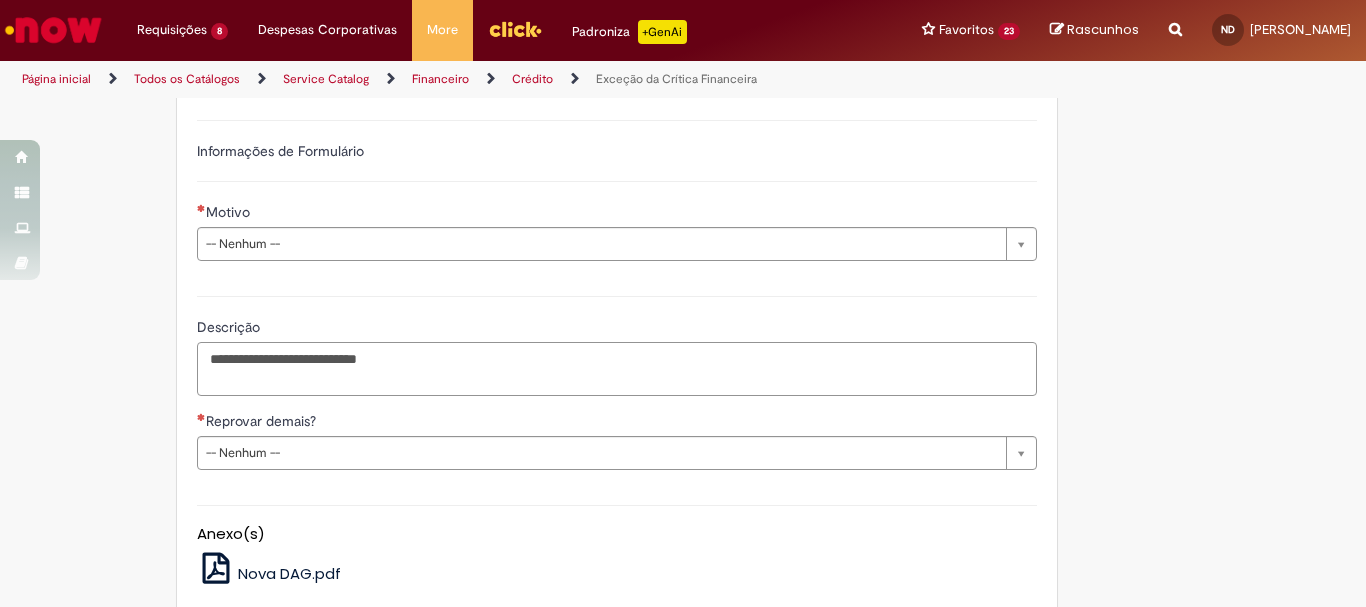 paste on "*****" 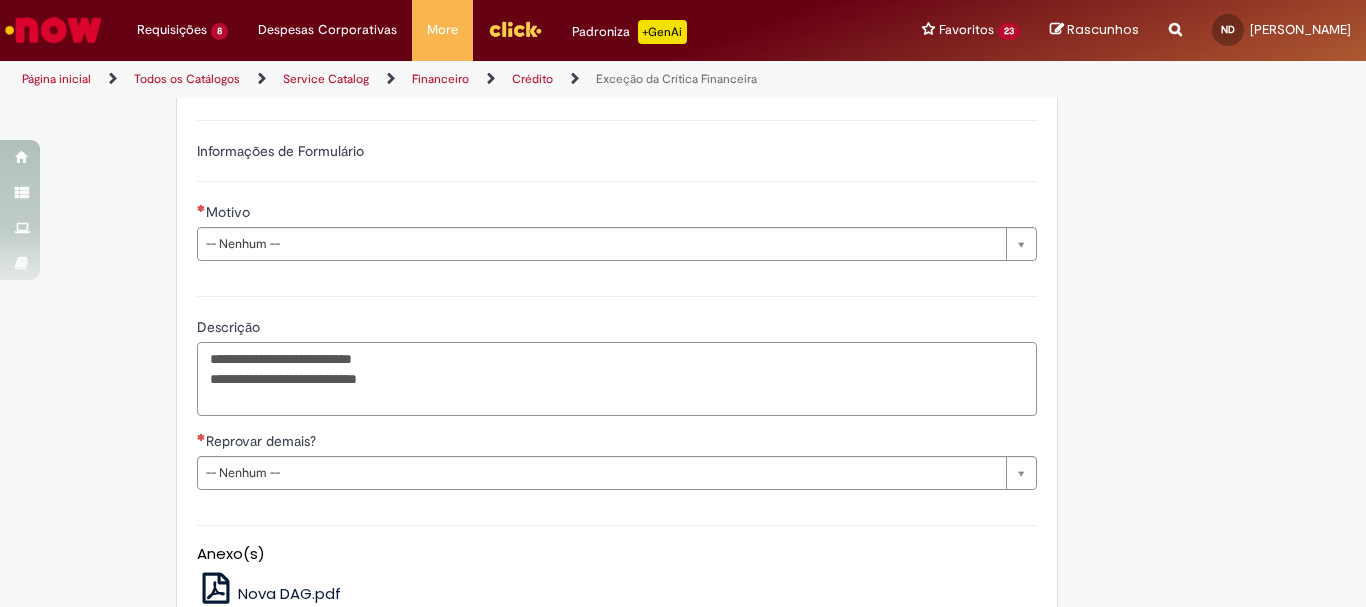 paste on "*****" 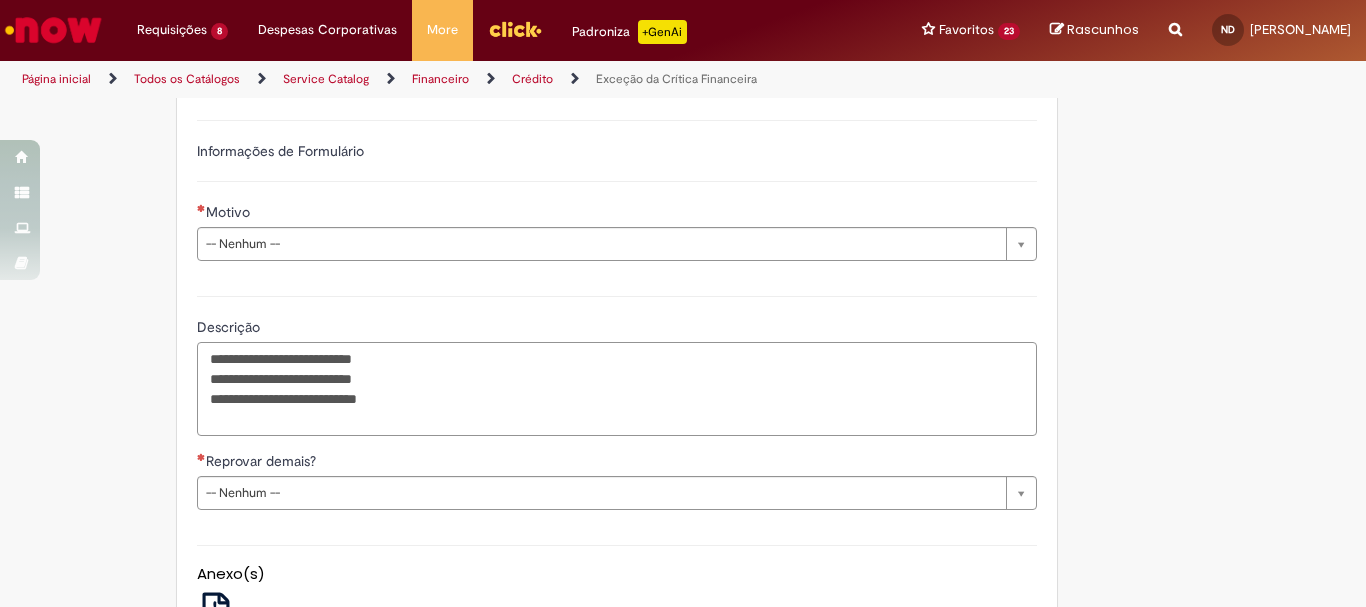 paste on "*****" 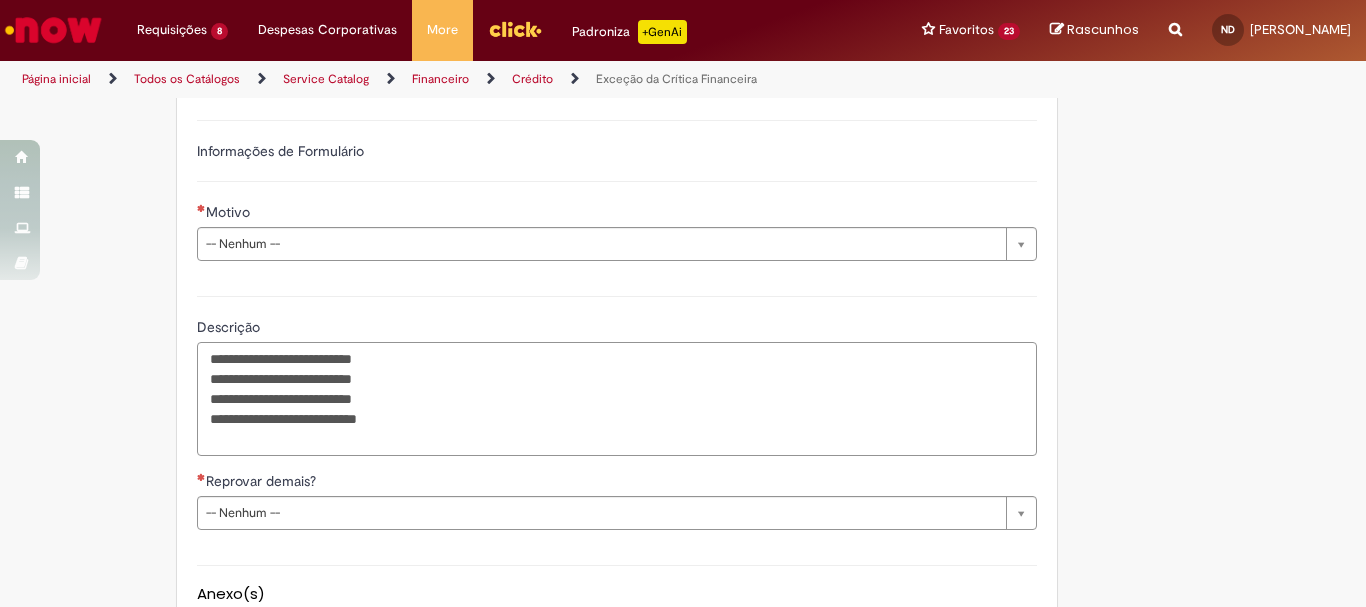scroll, scrollTop: 957, scrollLeft: 0, axis: vertical 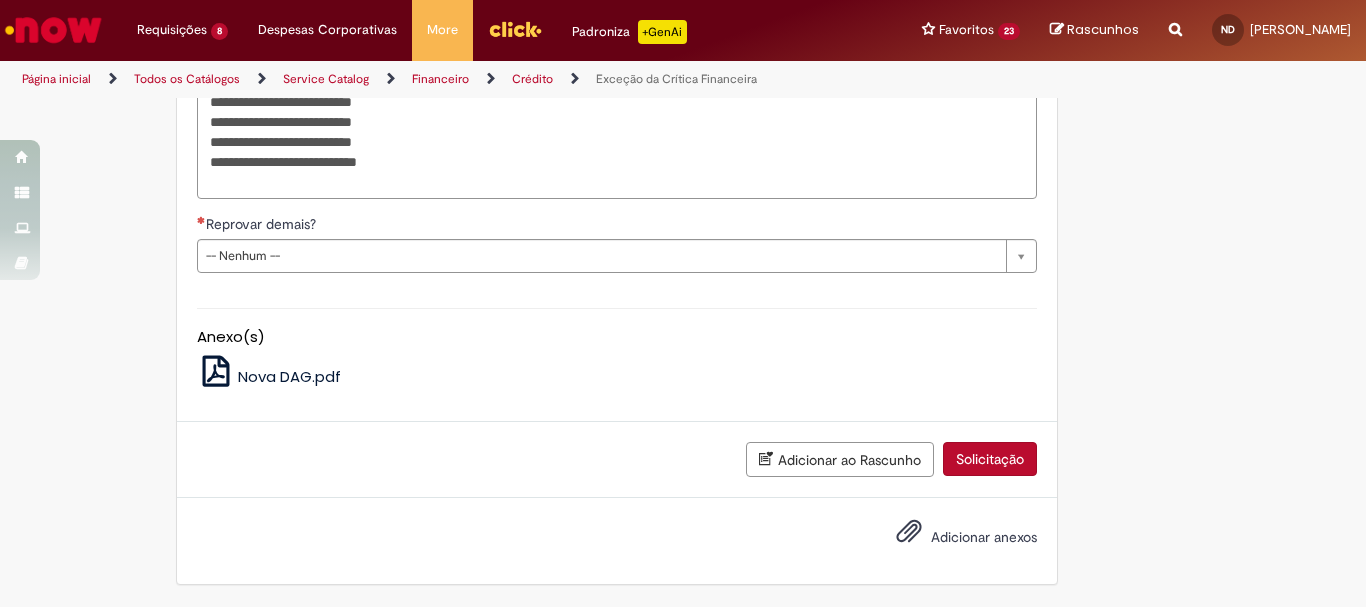 paste on "*****" 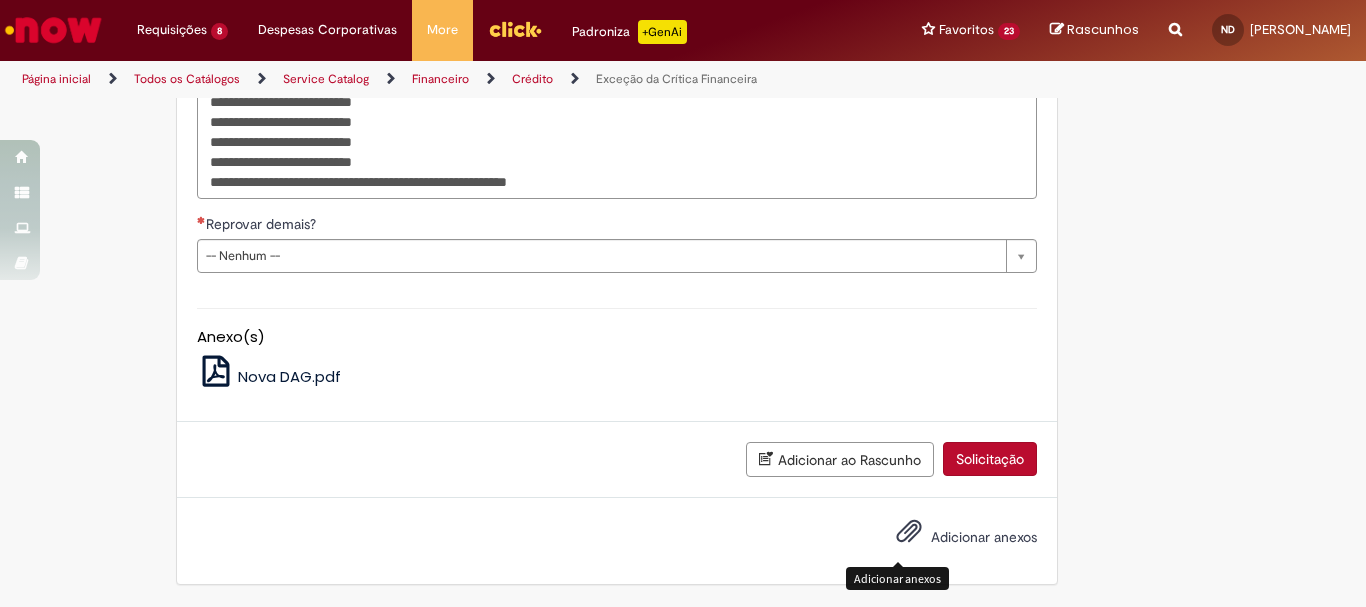 type on "**********" 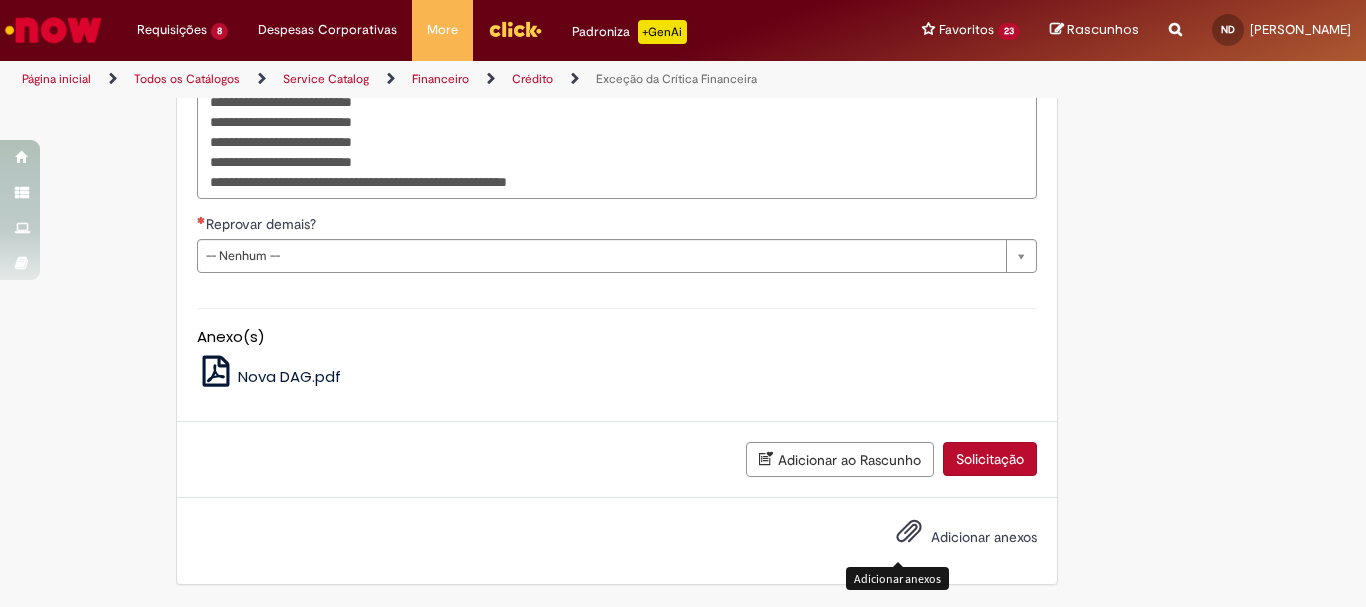 click at bounding box center (909, 532) 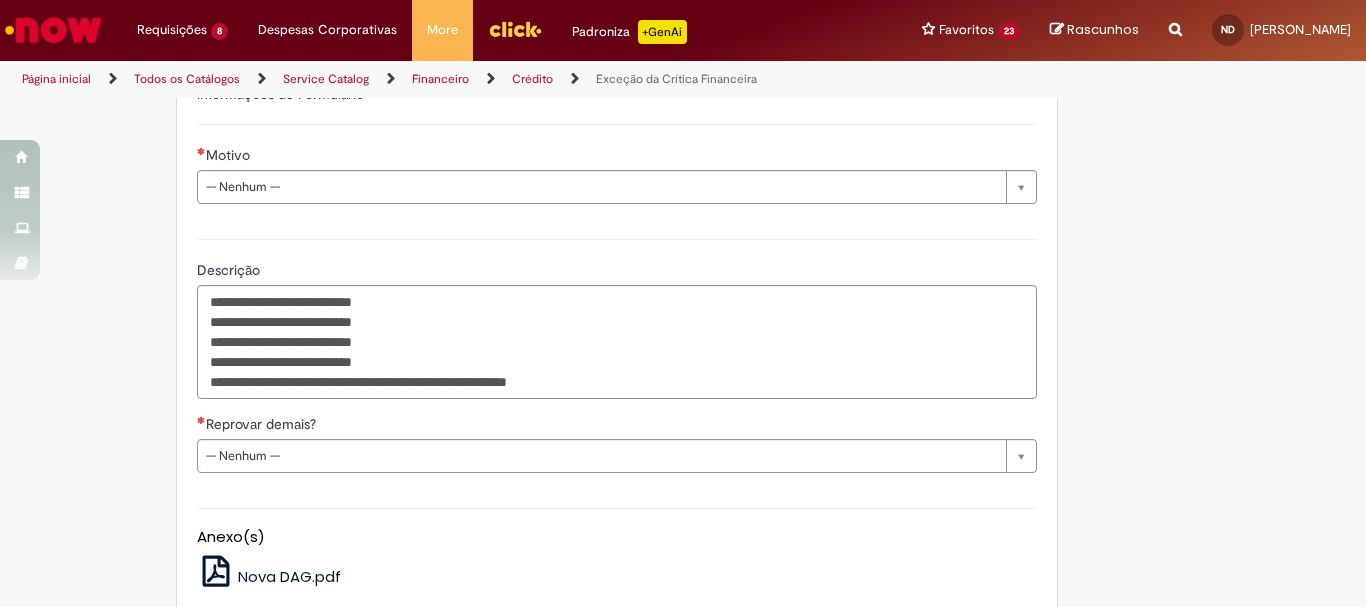 scroll, scrollTop: 657, scrollLeft: 0, axis: vertical 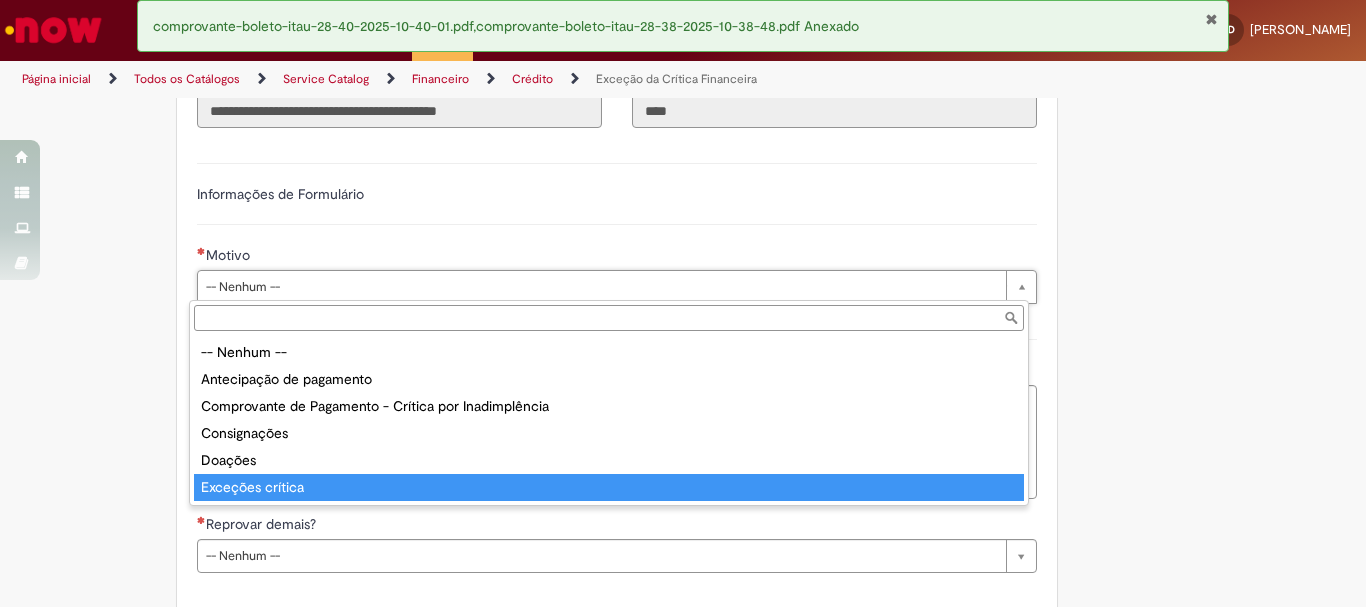 type on "**********" 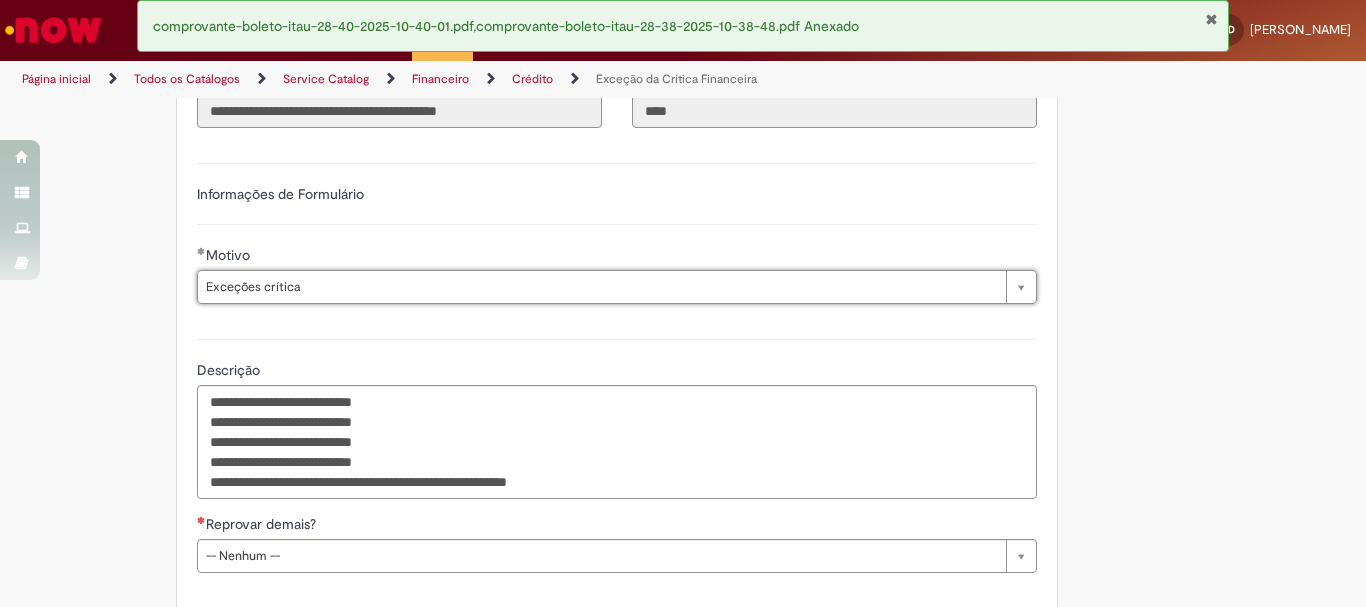 scroll, scrollTop: 857, scrollLeft: 0, axis: vertical 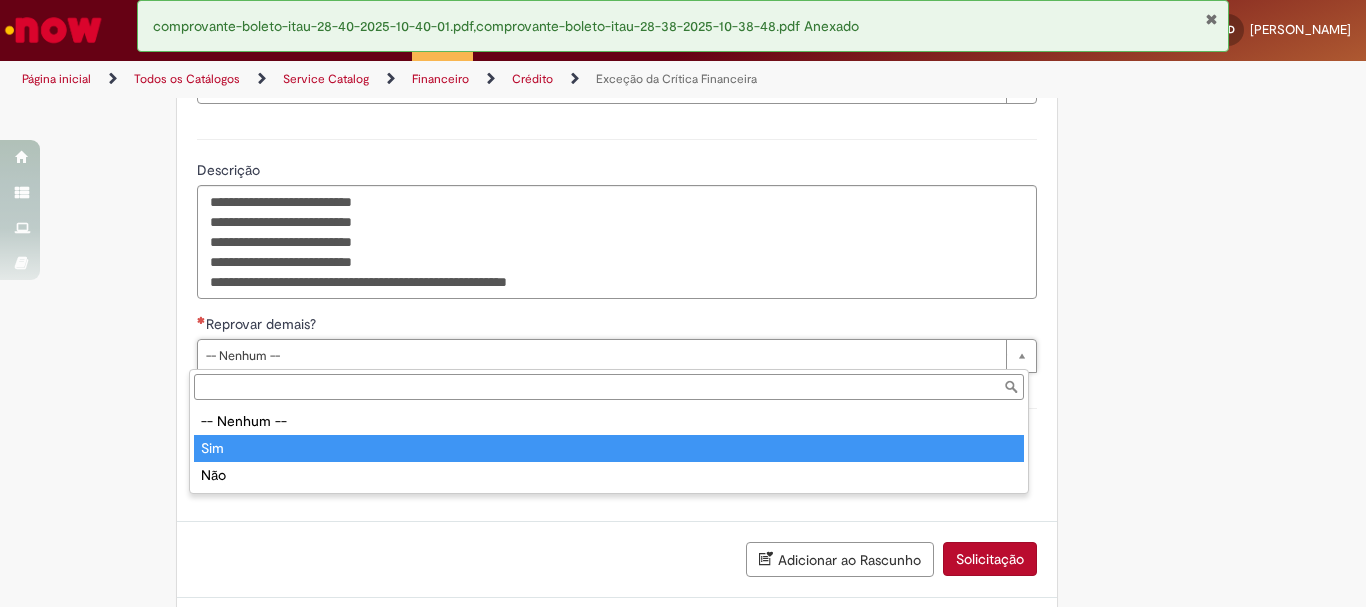 type on "***" 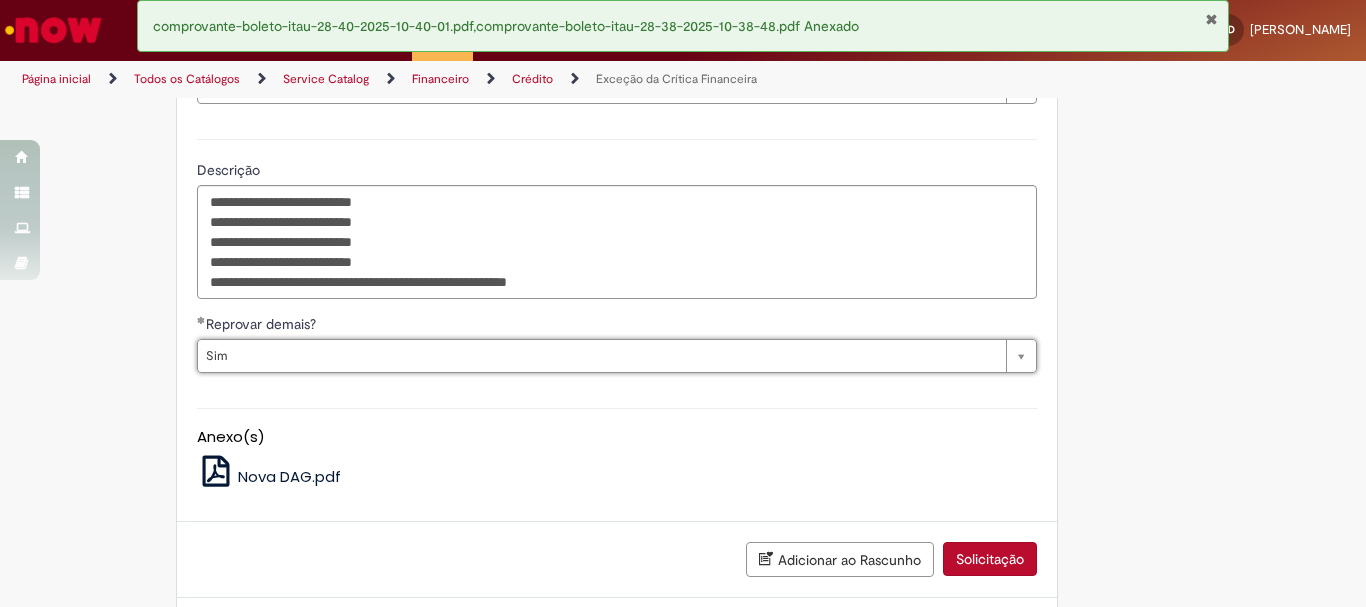 scroll, scrollTop: 1057, scrollLeft: 0, axis: vertical 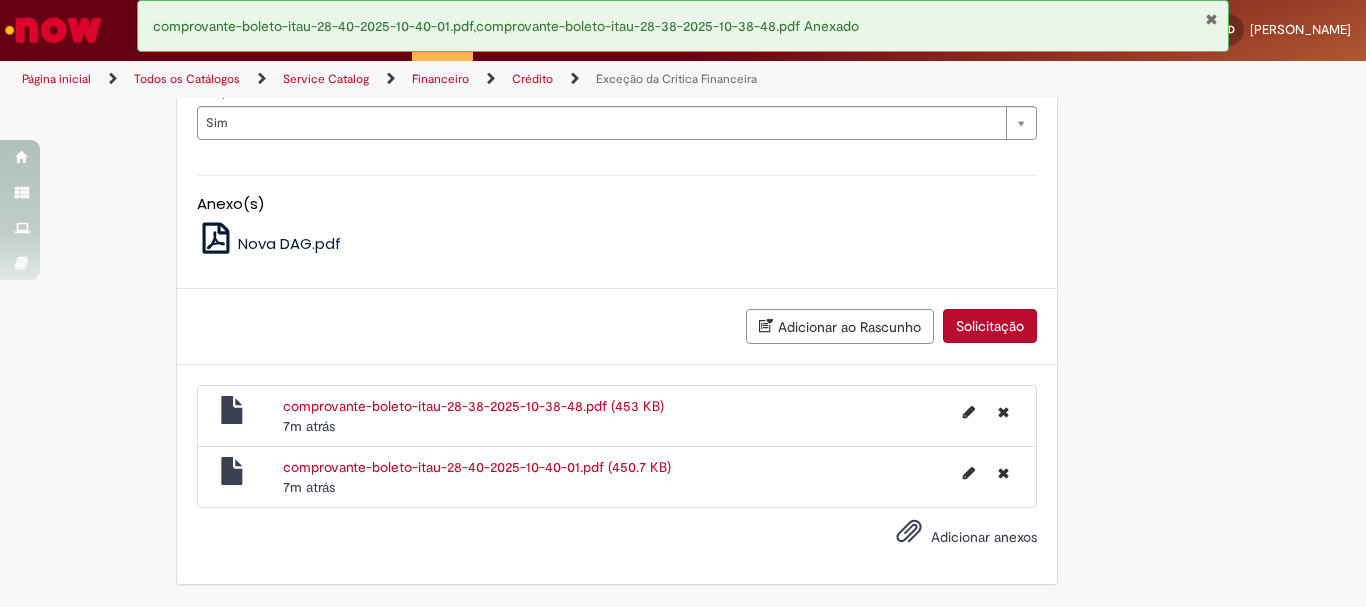 click on "Solicitação" at bounding box center [990, 326] 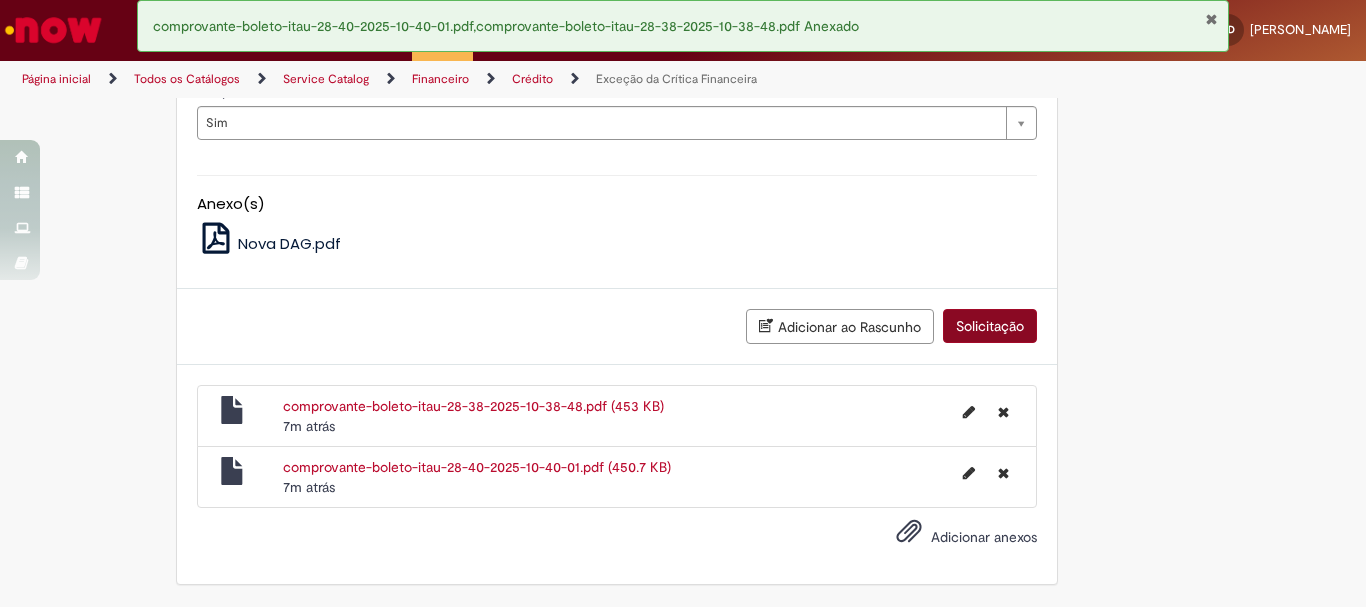 scroll, scrollTop: 1044, scrollLeft: 0, axis: vertical 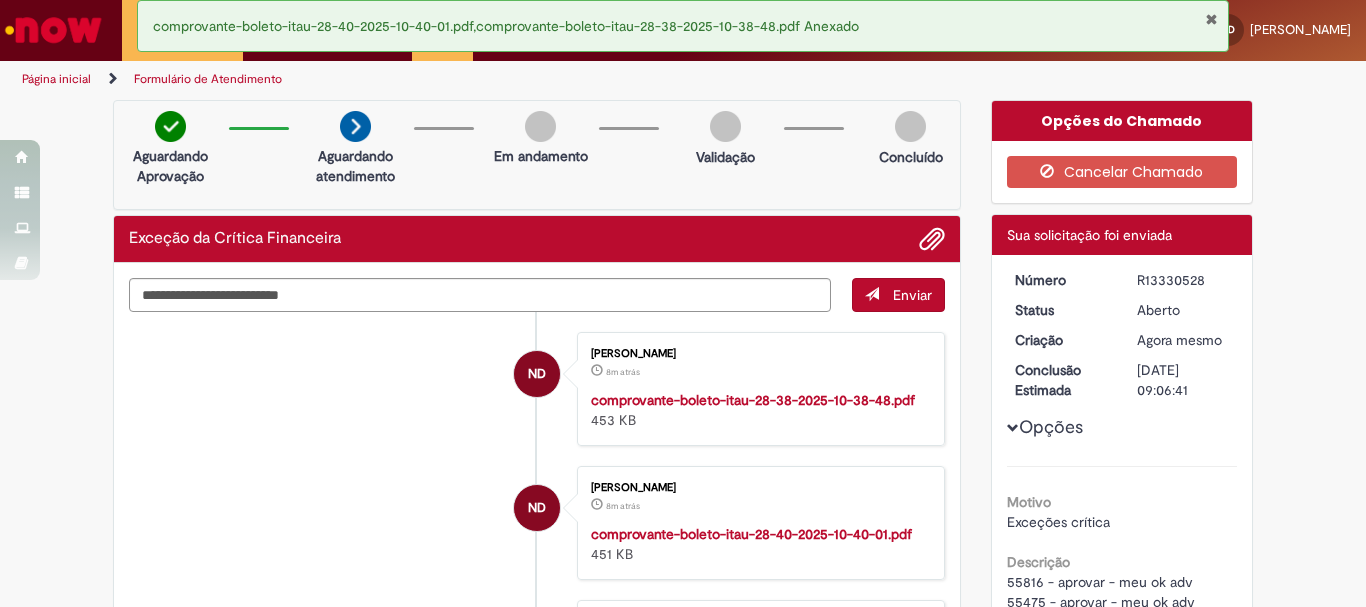 click on "R13330528" at bounding box center (1183, 280) 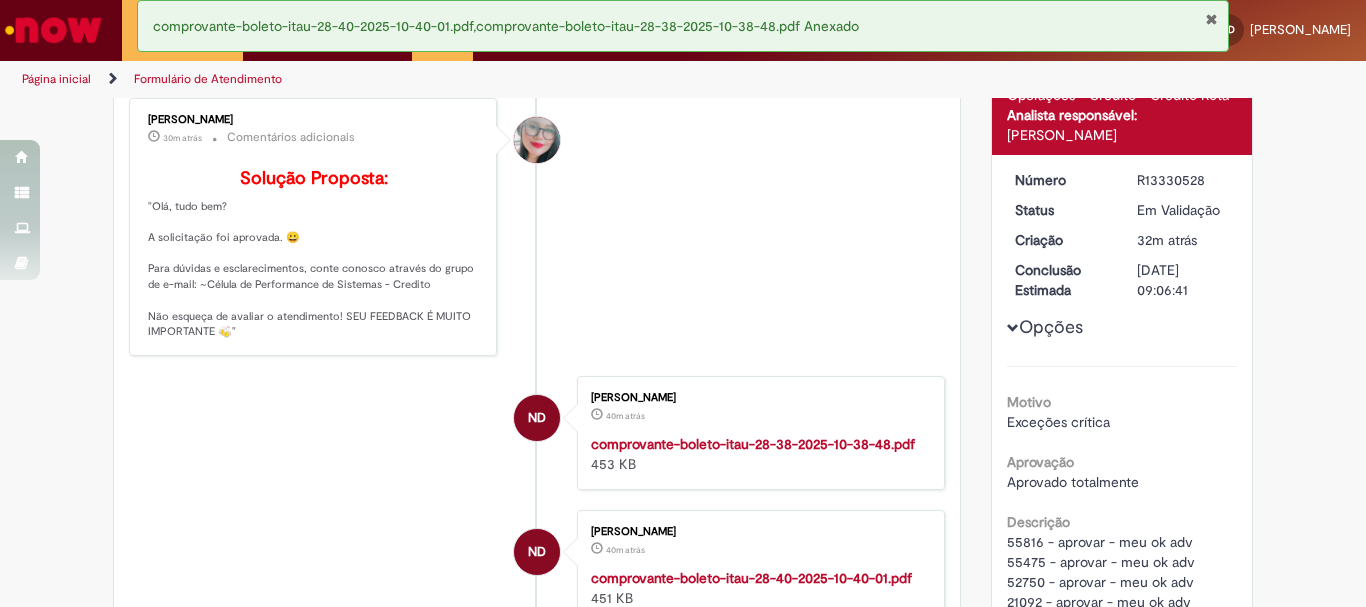 scroll, scrollTop: 0, scrollLeft: 0, axis: both 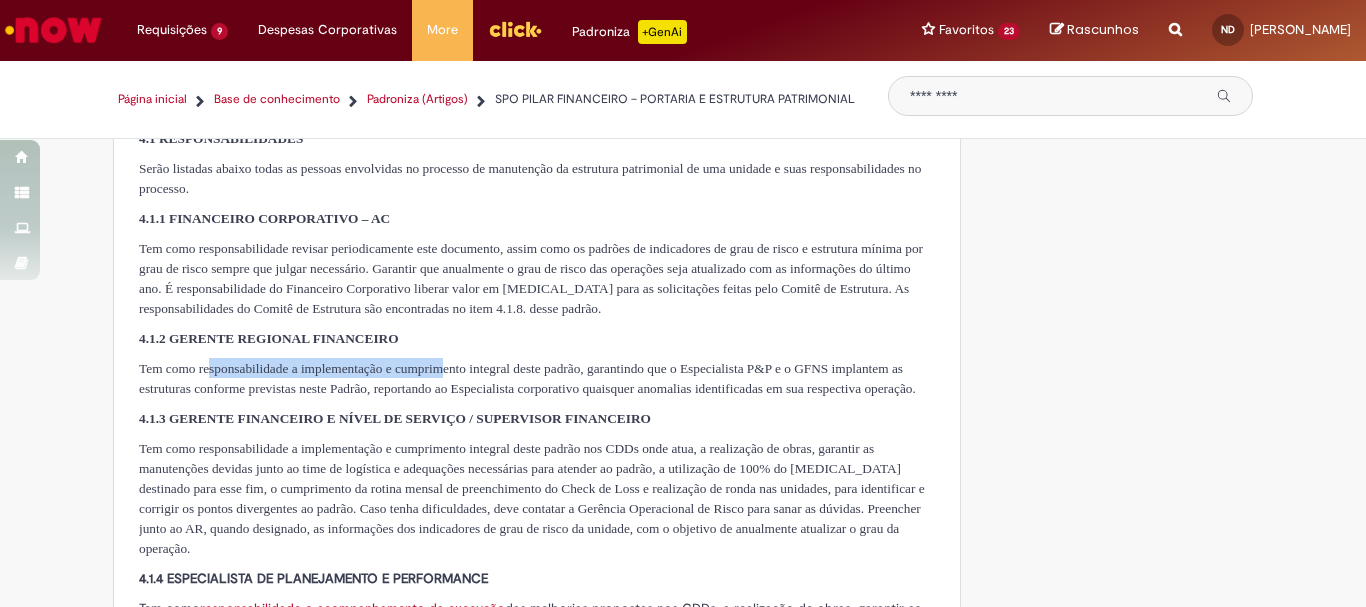 drag, startPoint x: 217, startPoint y: 402, endPoint x: 511, endPoint y: 400, distance: 294.0068 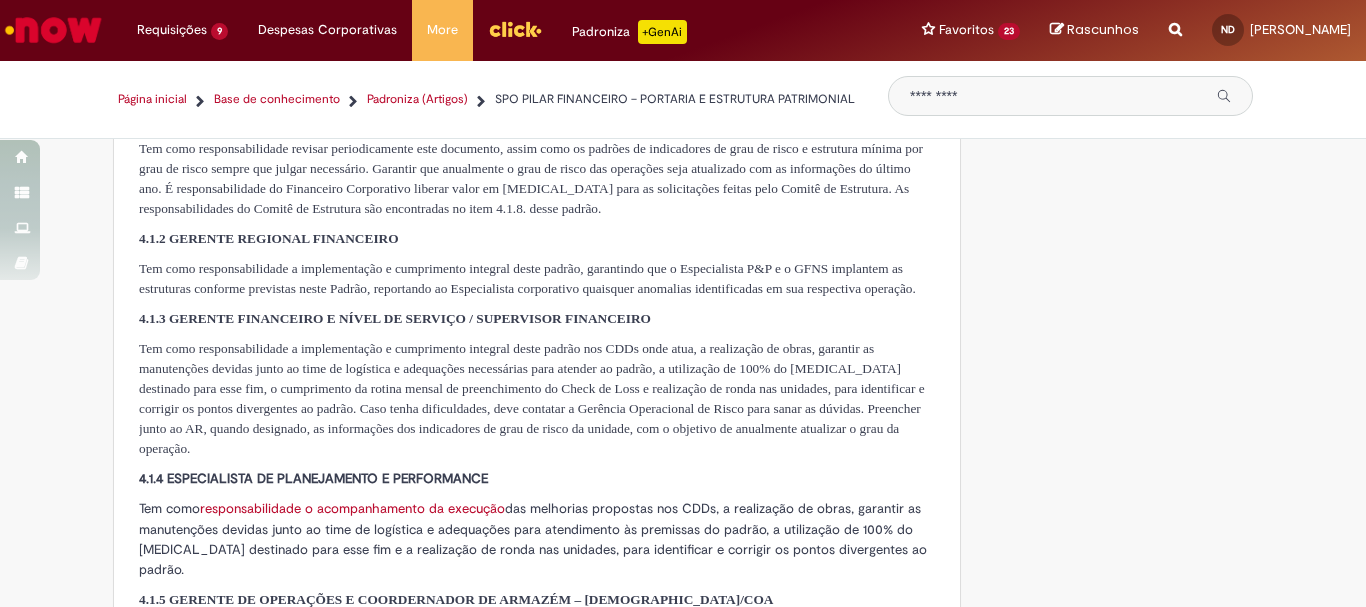 scroll, scrollTop: 1900, scrollLeft: 0, axis: vertical 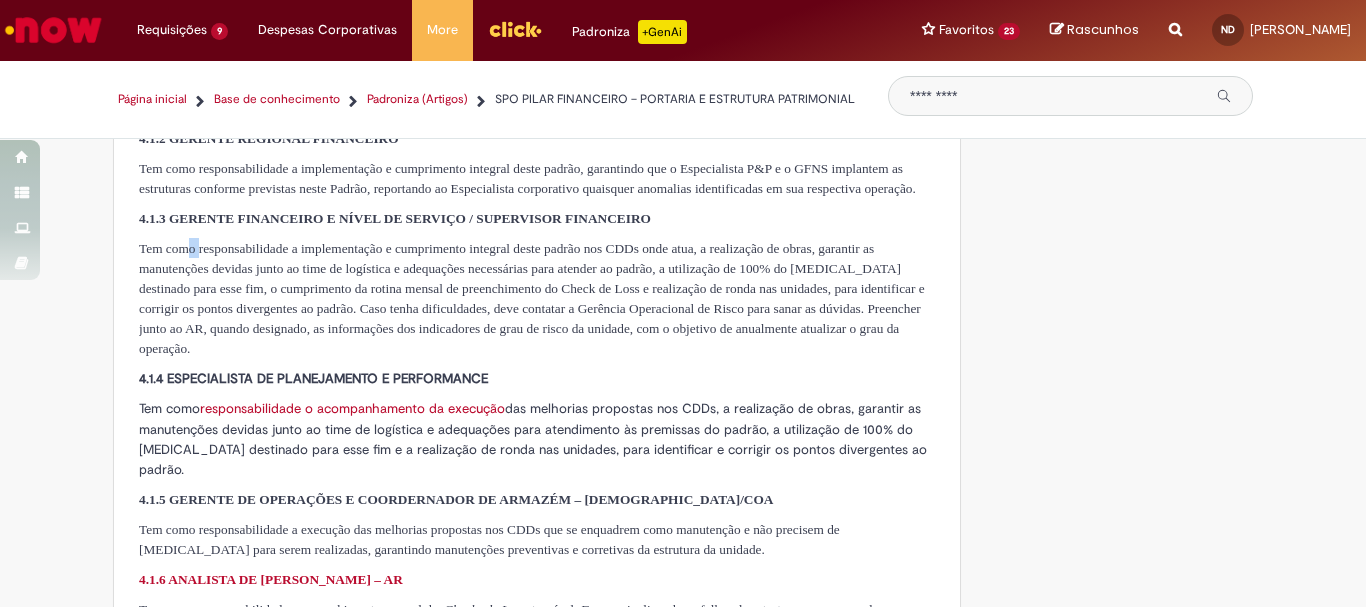 drag, startPoint x: 186, startPoint y: 290, endPoint x: 207, endPoint y: 311, distance: 29.698484 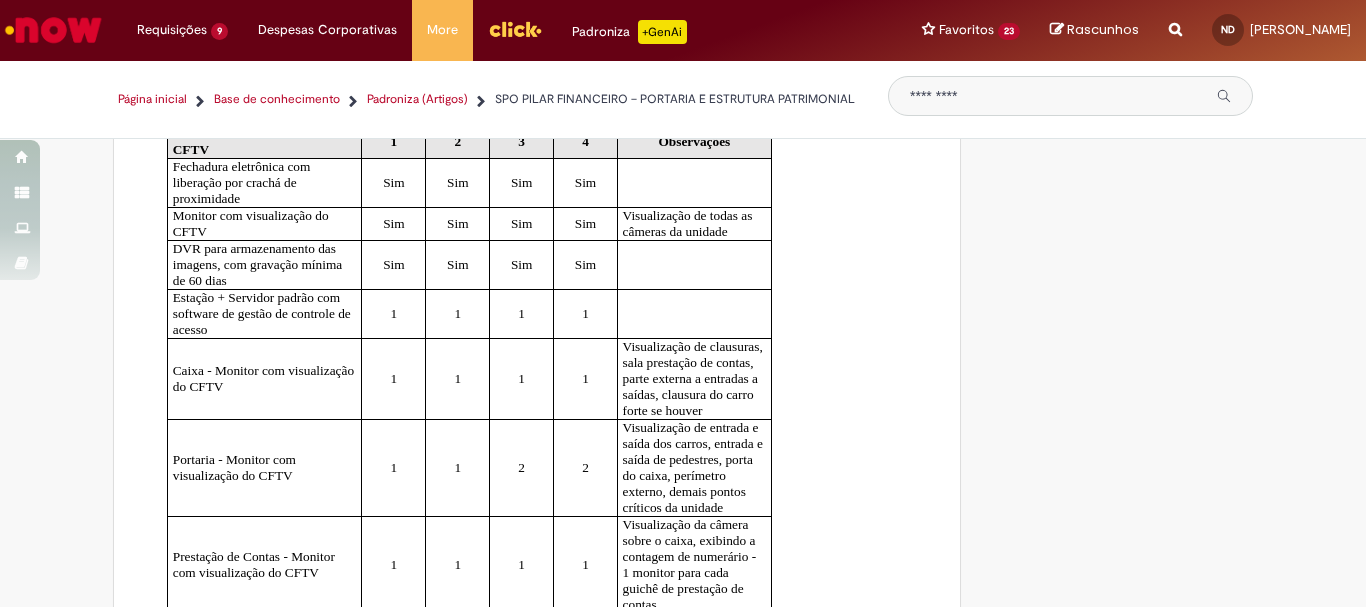 scroll, scrollTop: 5300, scrollLeft: 0, axis: vertical 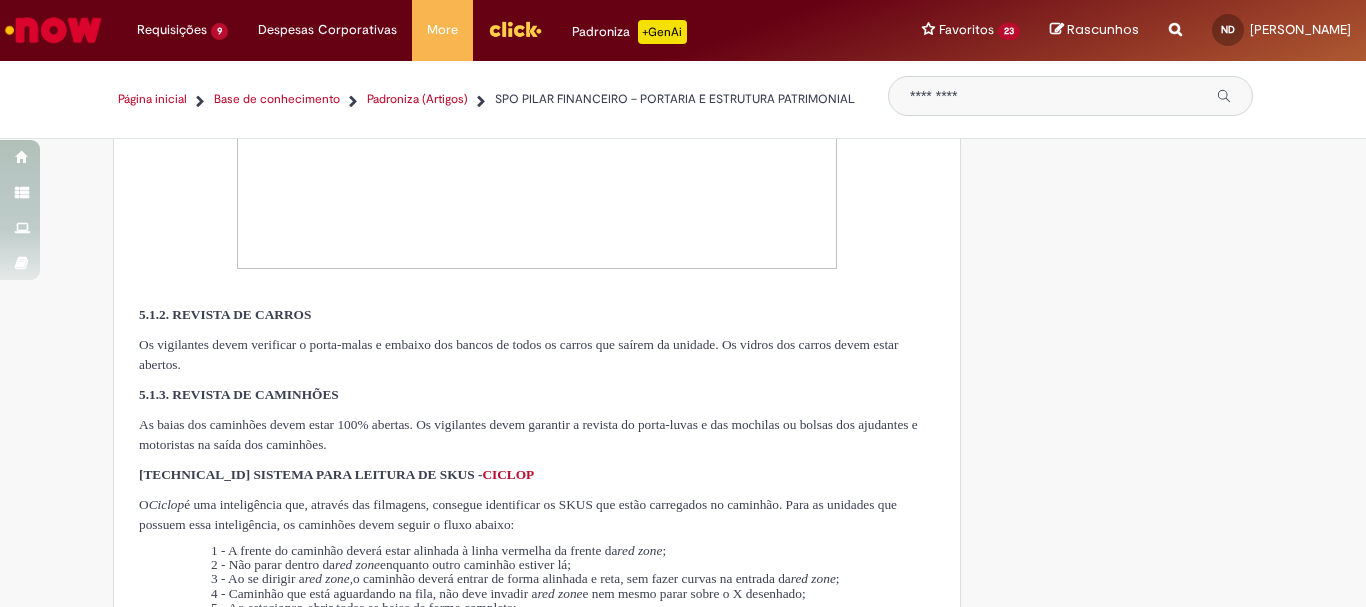 drag, startPoint x: 155, startPoint y: 363, endPoint x: 296, endPoint y: 363, distance: 141 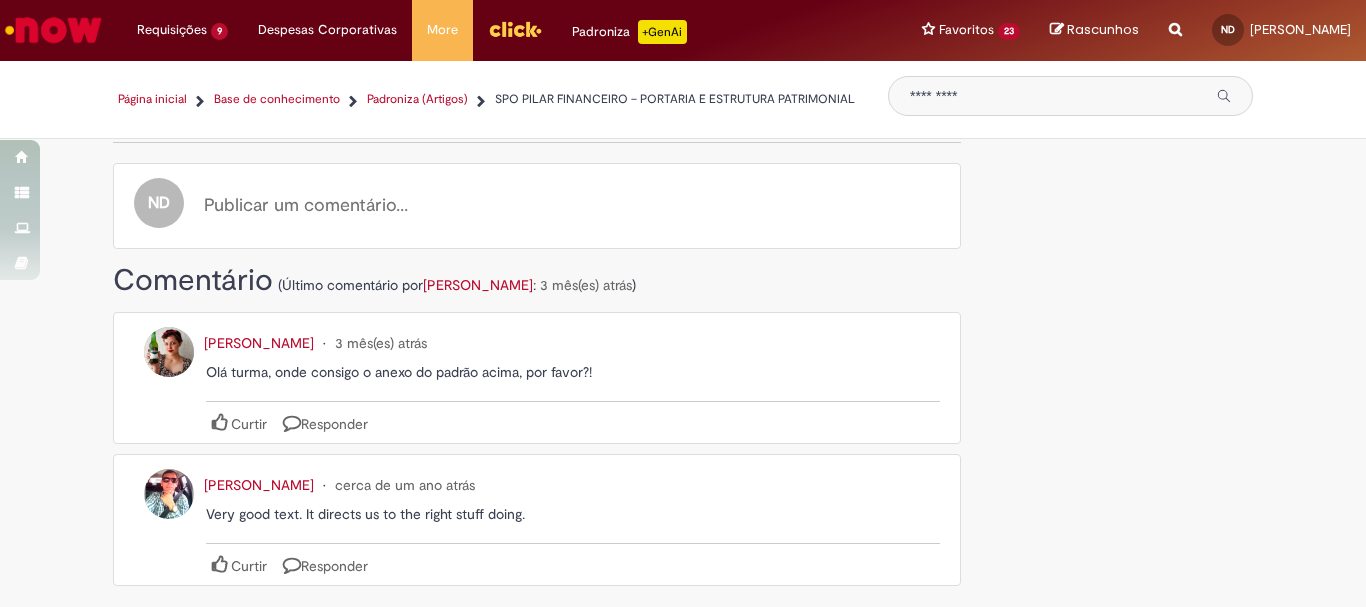 scroll, scrollTop: 11466, scrollLeft: 0, axis: vertical 